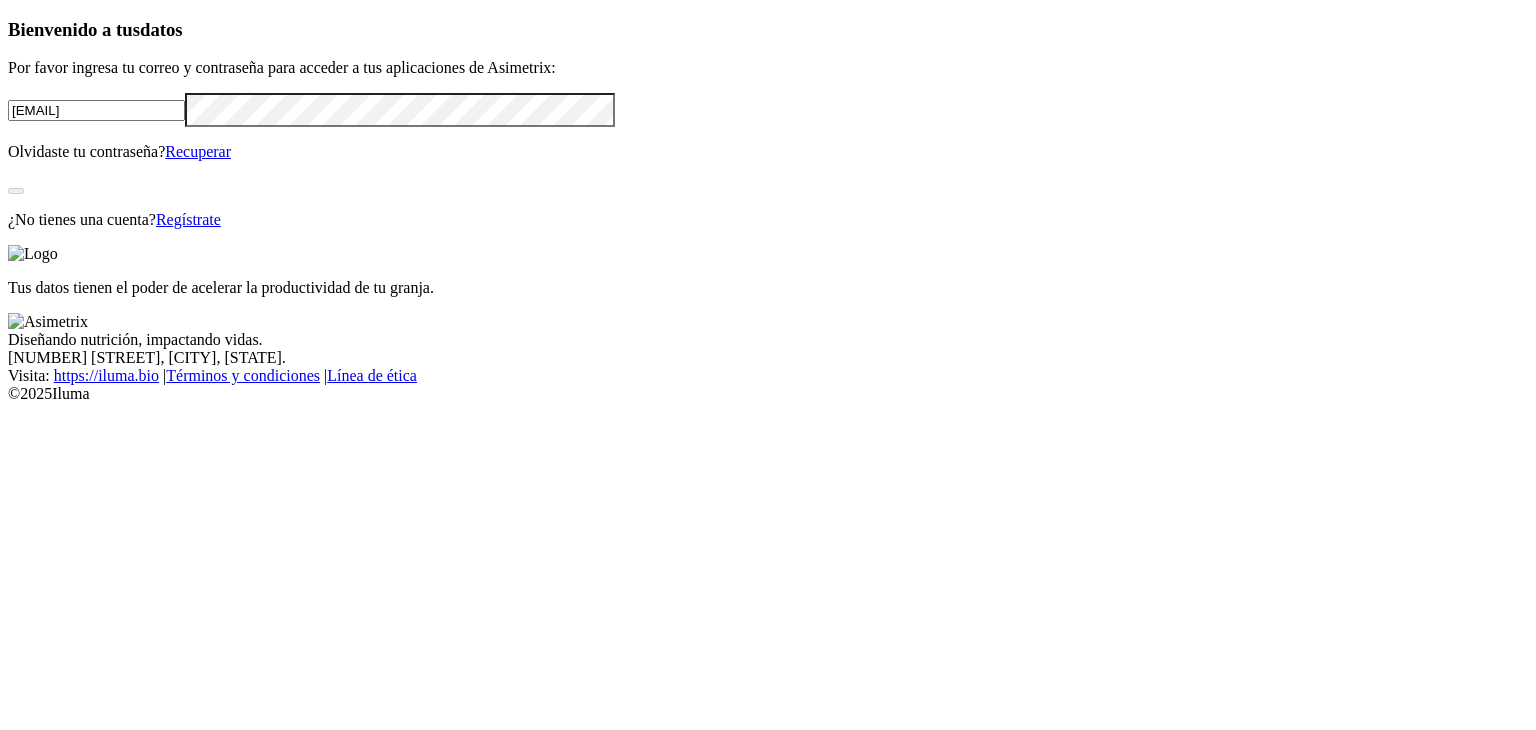 scroll, scrollTop: 0, scrollLeft: 0, axis: both 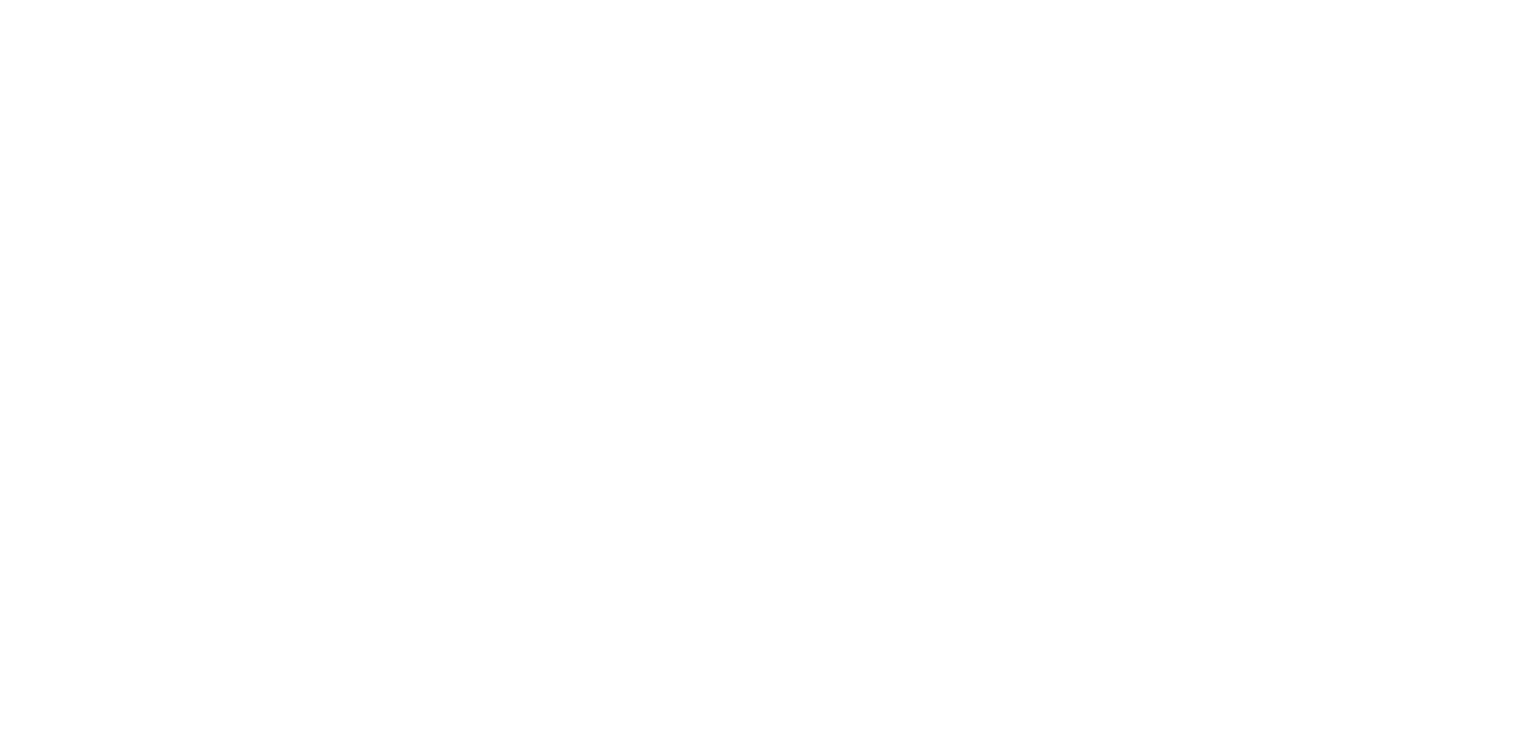 click on "REDONDOS" at bounding box center (749, 831) 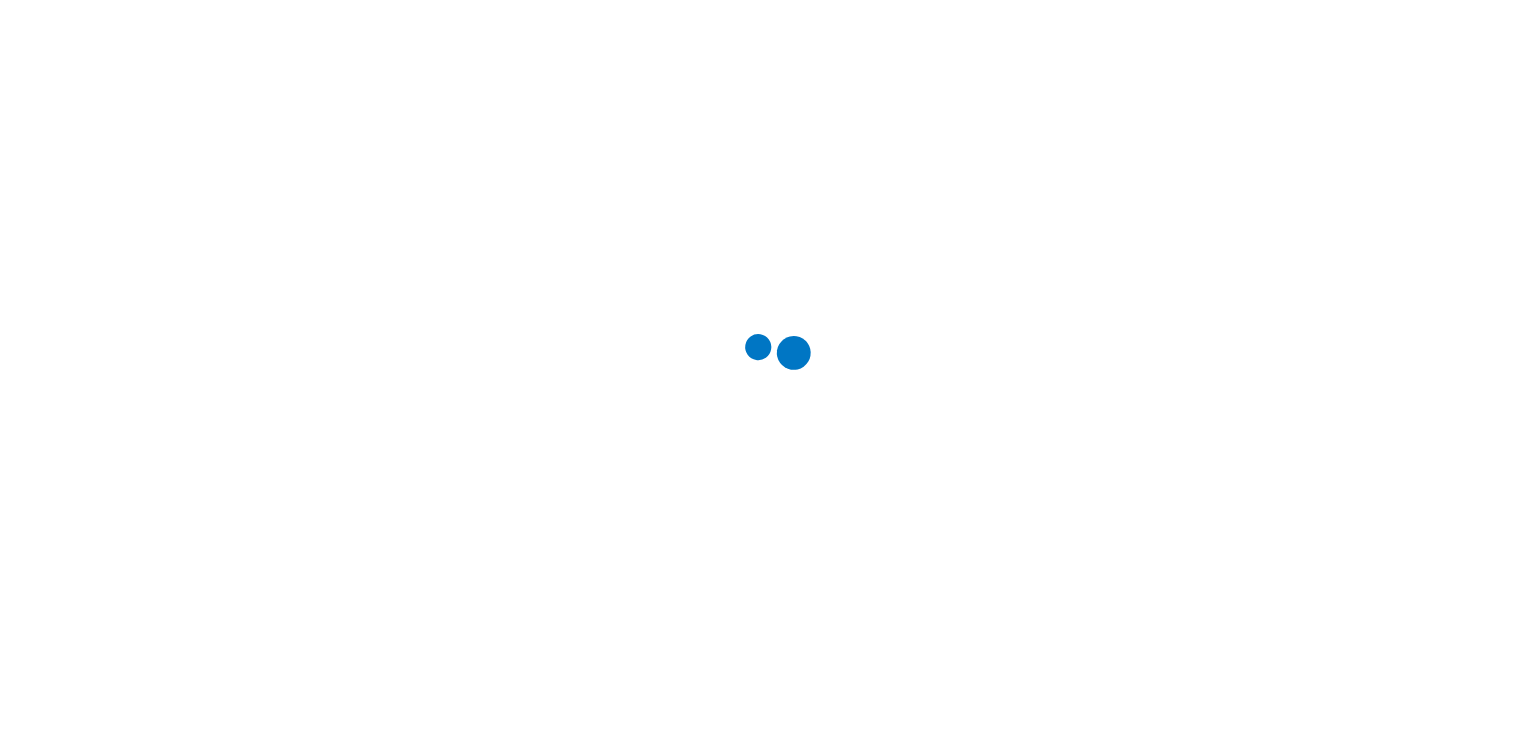 scroll, scrollTop: 0, scrollLeft: 0, axis: both 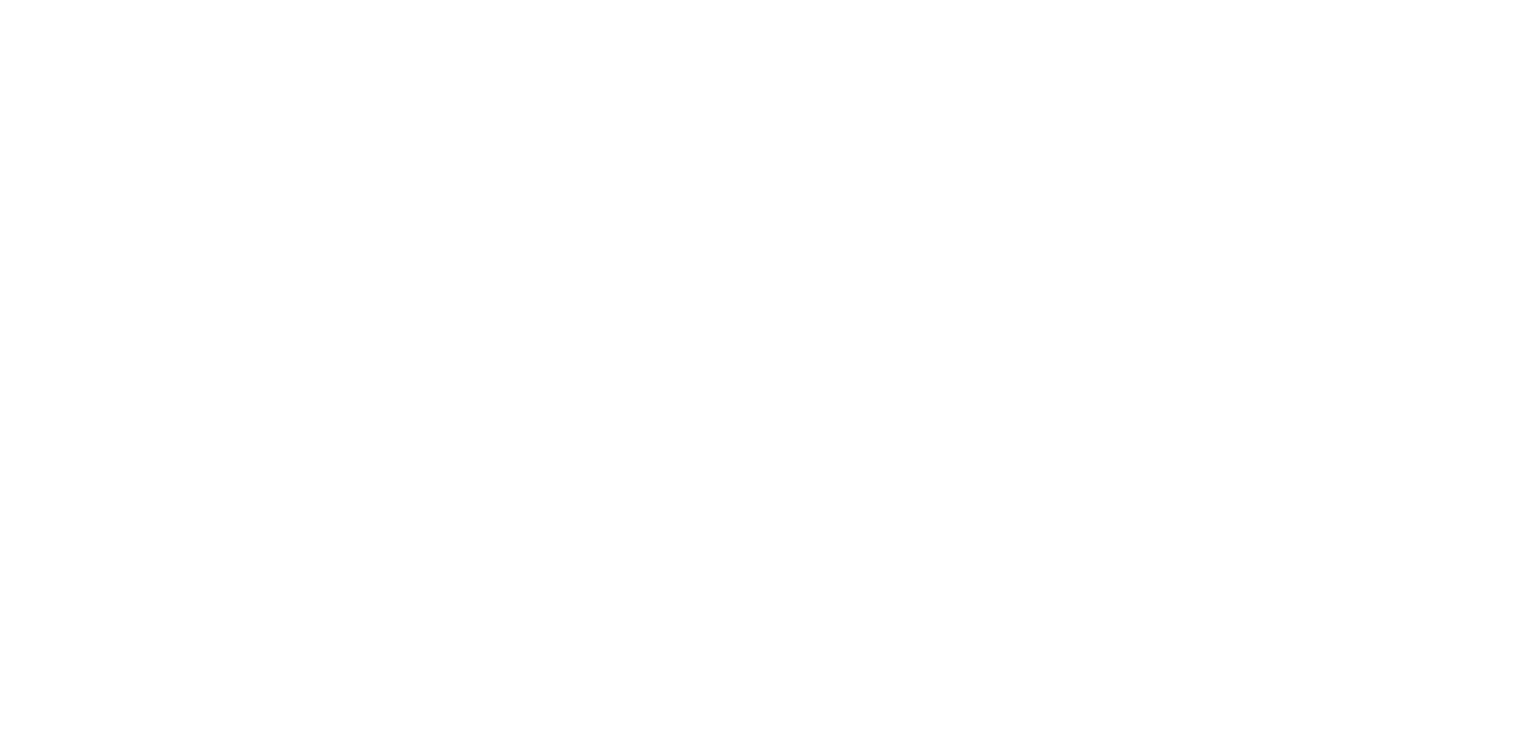 click on "PREMEXPERU" at bounding box center (72, 831) 